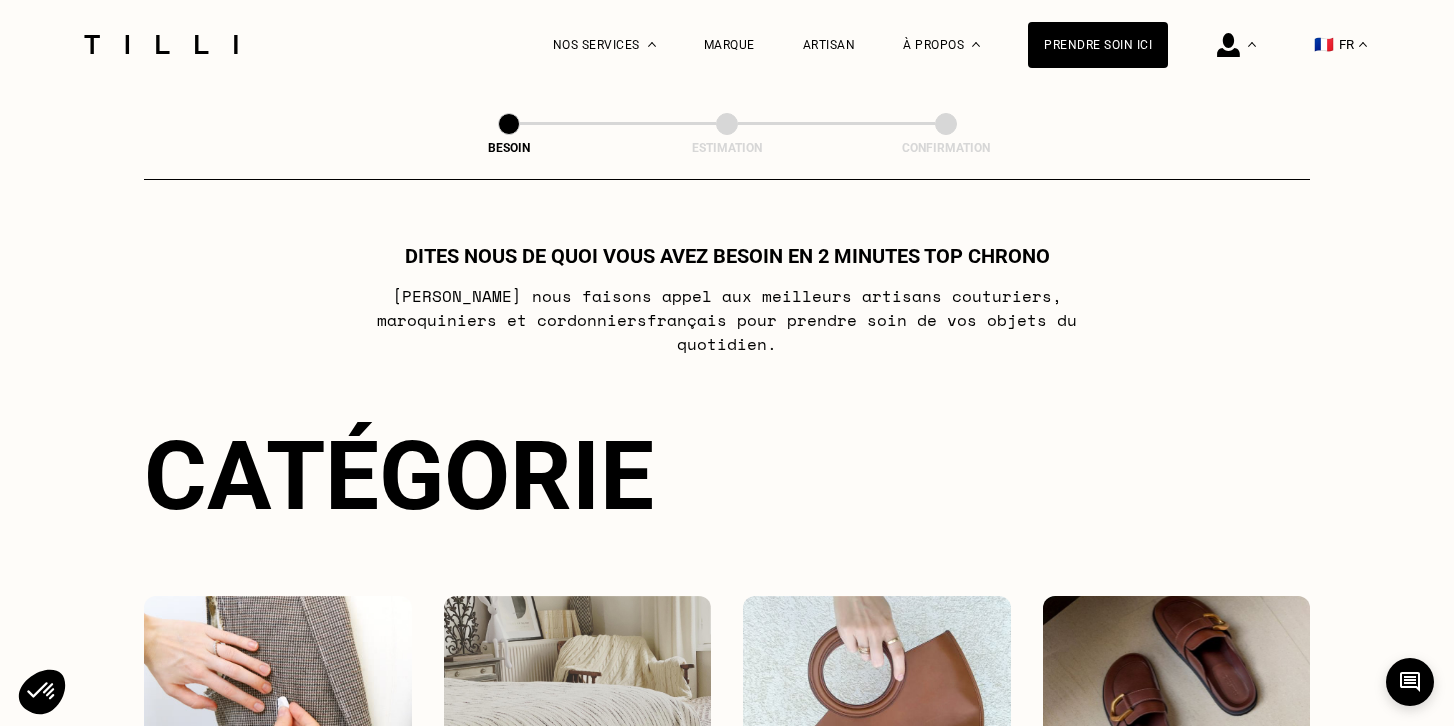 scroll, scrollTop: 0, scrollLeft: 0, axis: both 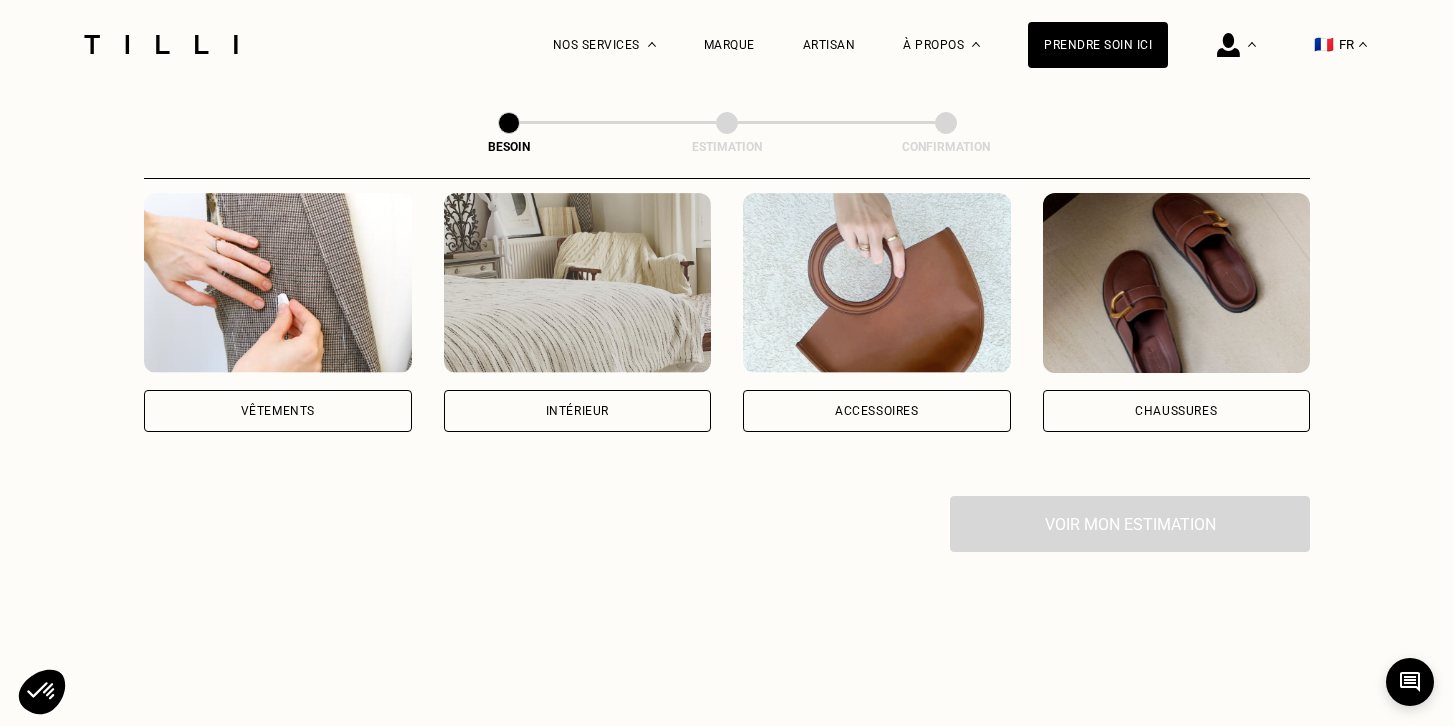 click on "Vêtements" at bounding box center [278, 411] 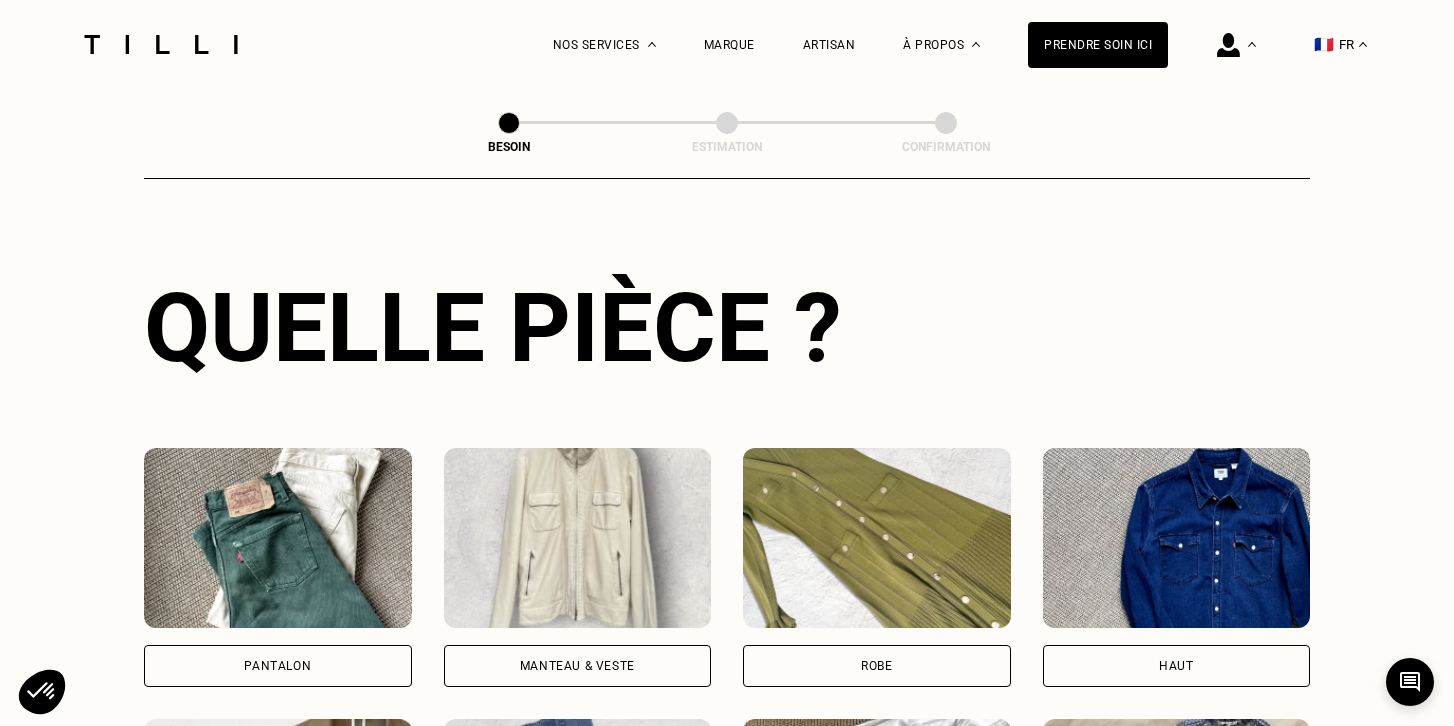 scroll, scrollTop: 694, scrollLeft: 0, axis: vertical 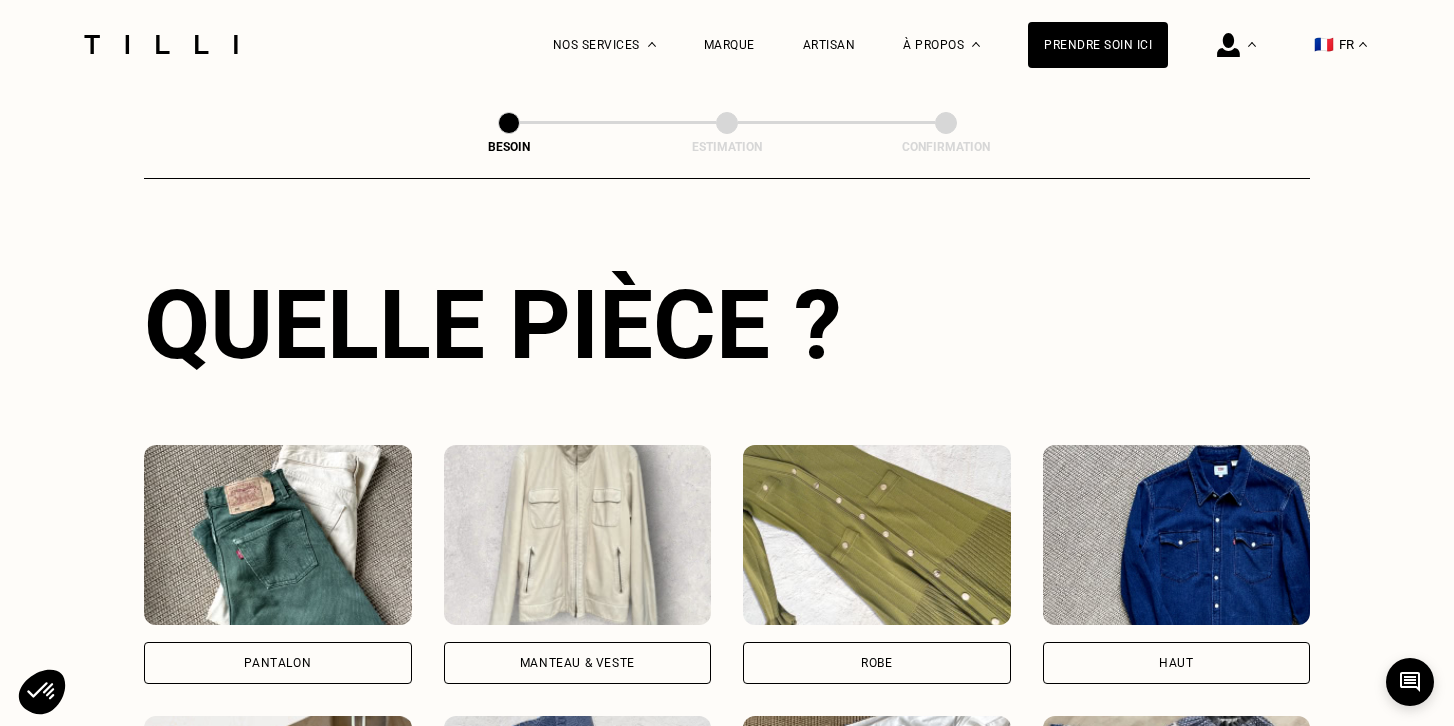 click at bounding box center (278, 535) 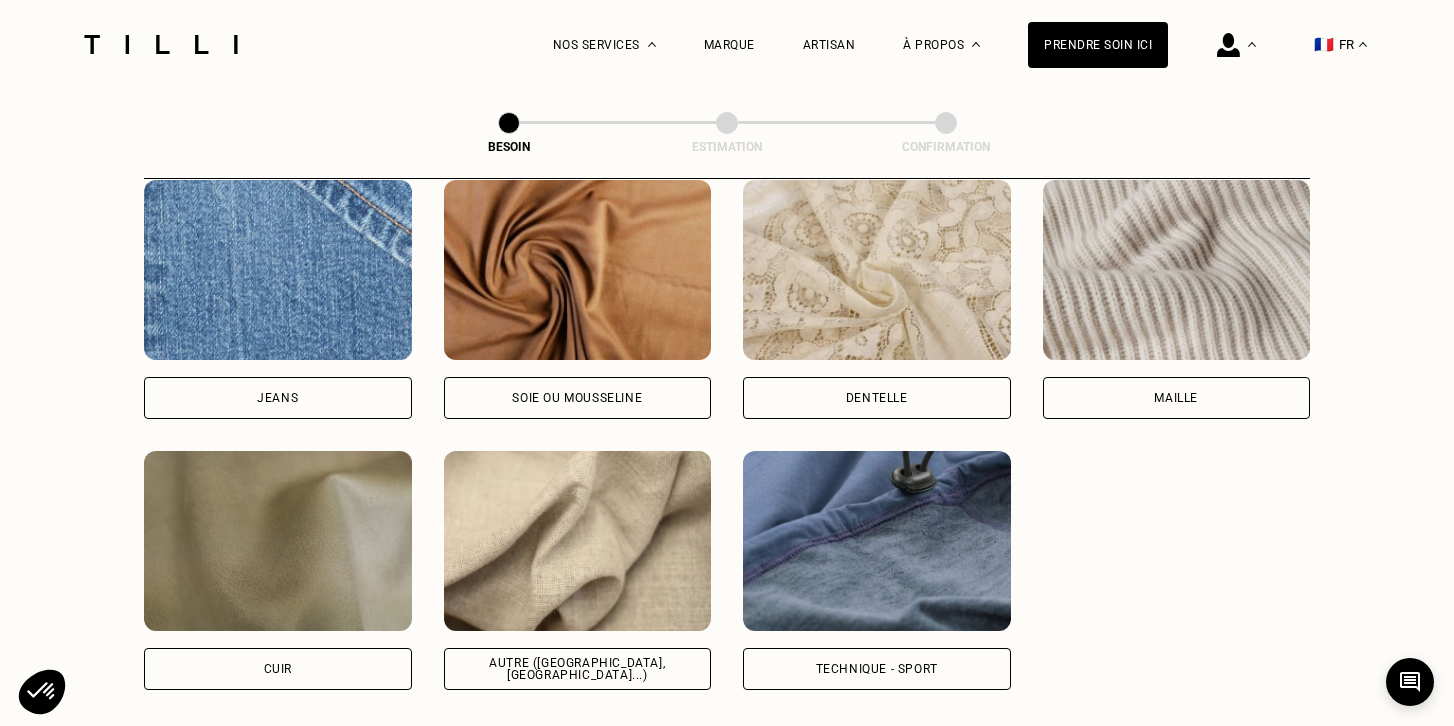 scroll, scrollTop: 2176, scrollLeft: 0, axis: vertical 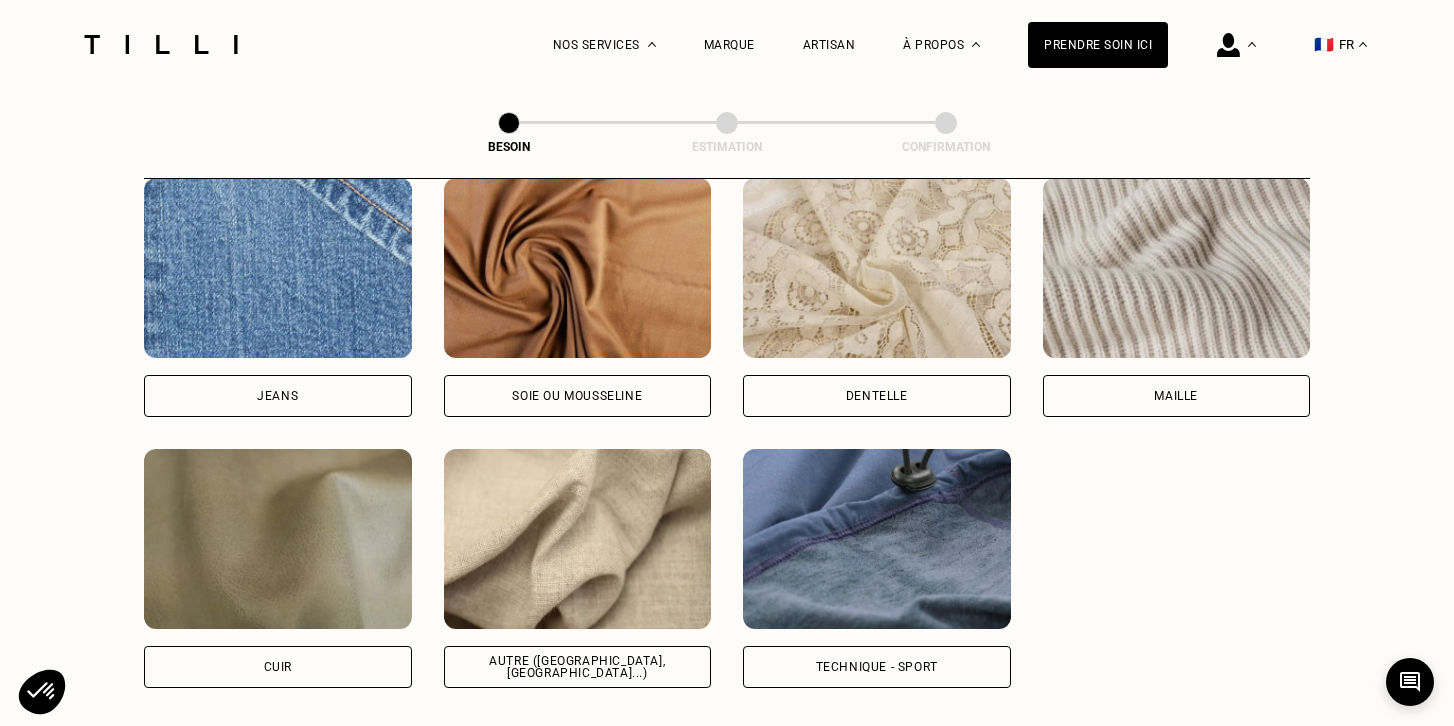 click on "Autre ([GEOGRAPHIC_DATA], [GEOGRAPHIC_DATA]...)" at bounding box center [578, 667] 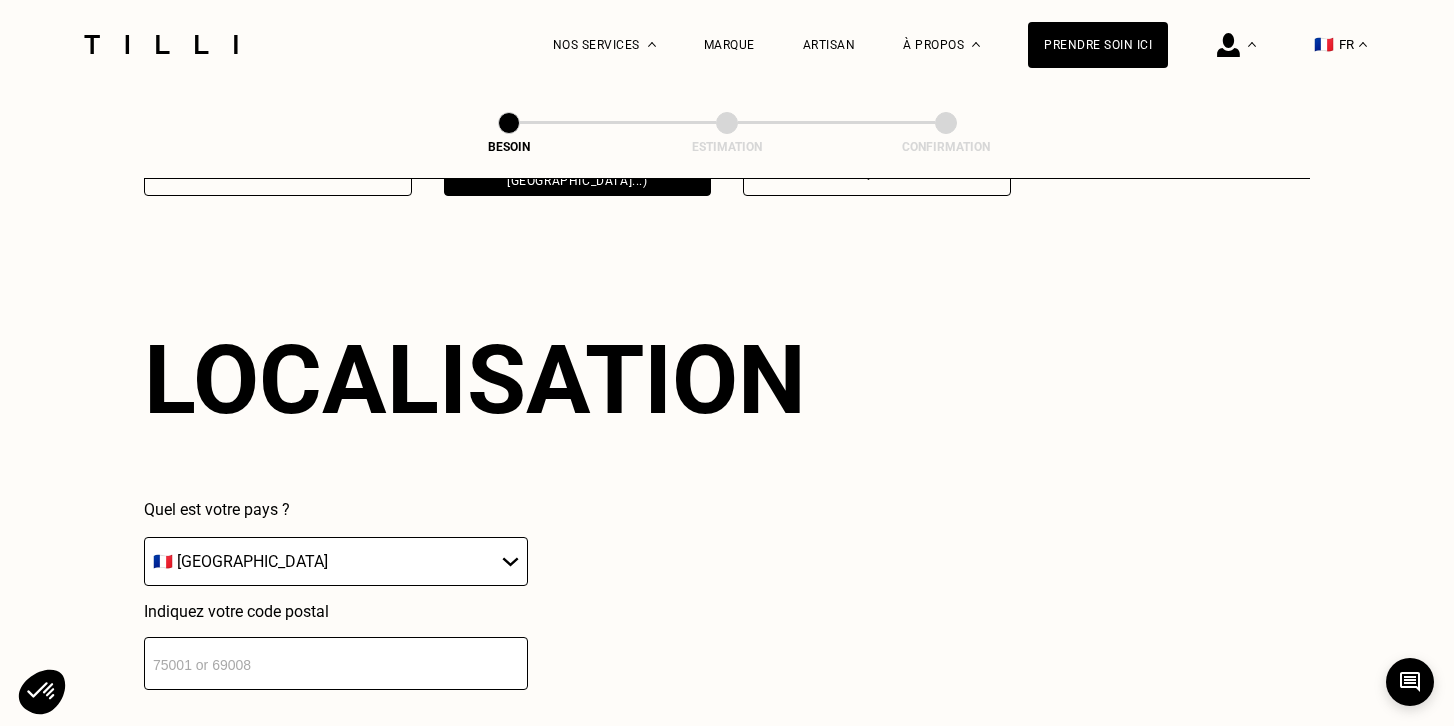 scroll, scrollTop: 2682, scrollLeft: 0, axis: vertical 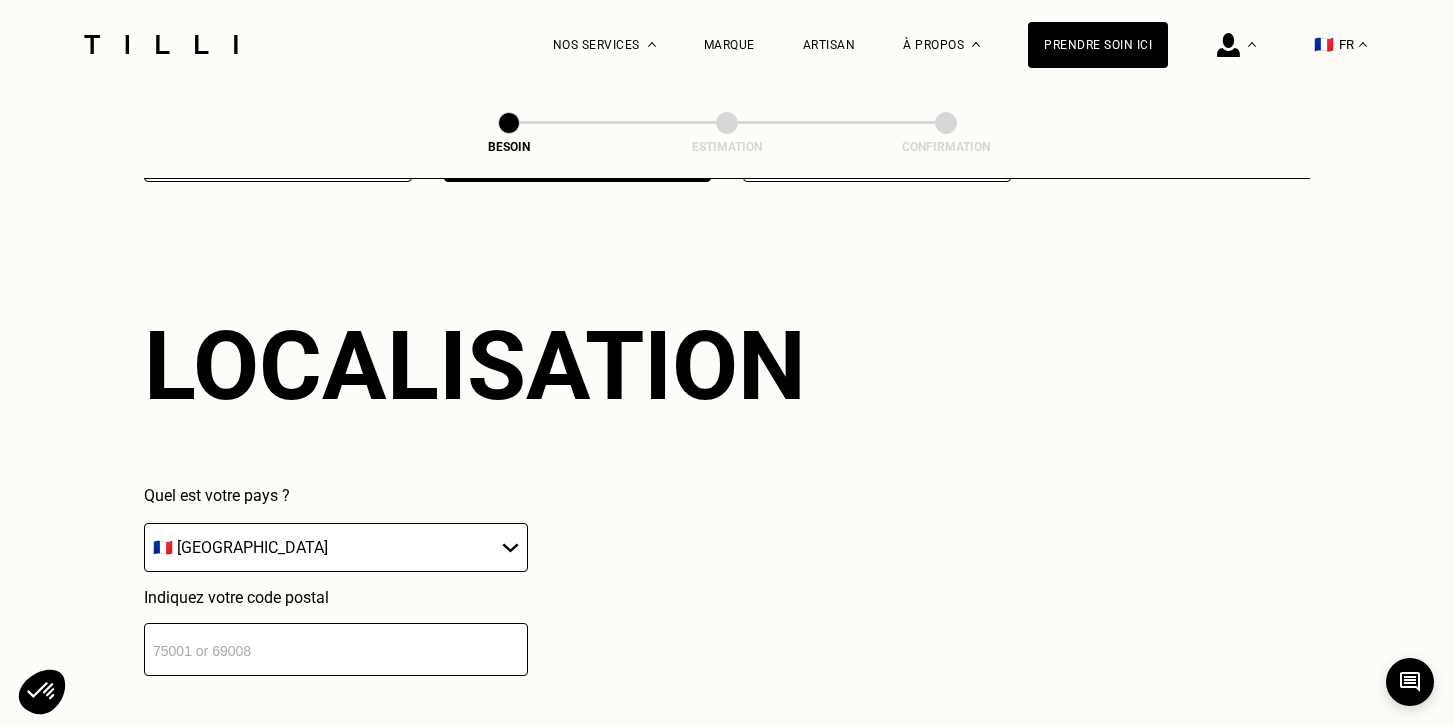 click at bounding box center [336, 649] 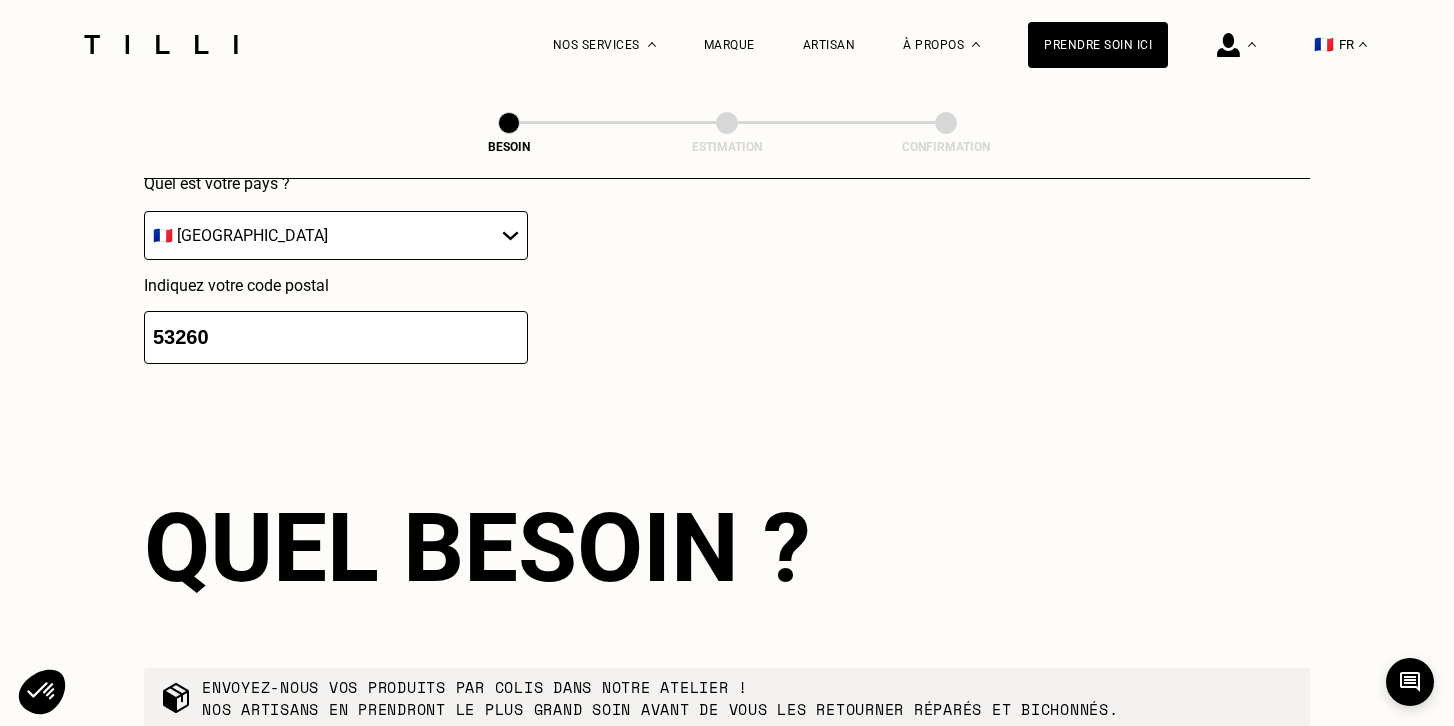 scroll, scrollTop: 2883, scrollLeft: 0, axis: vertical 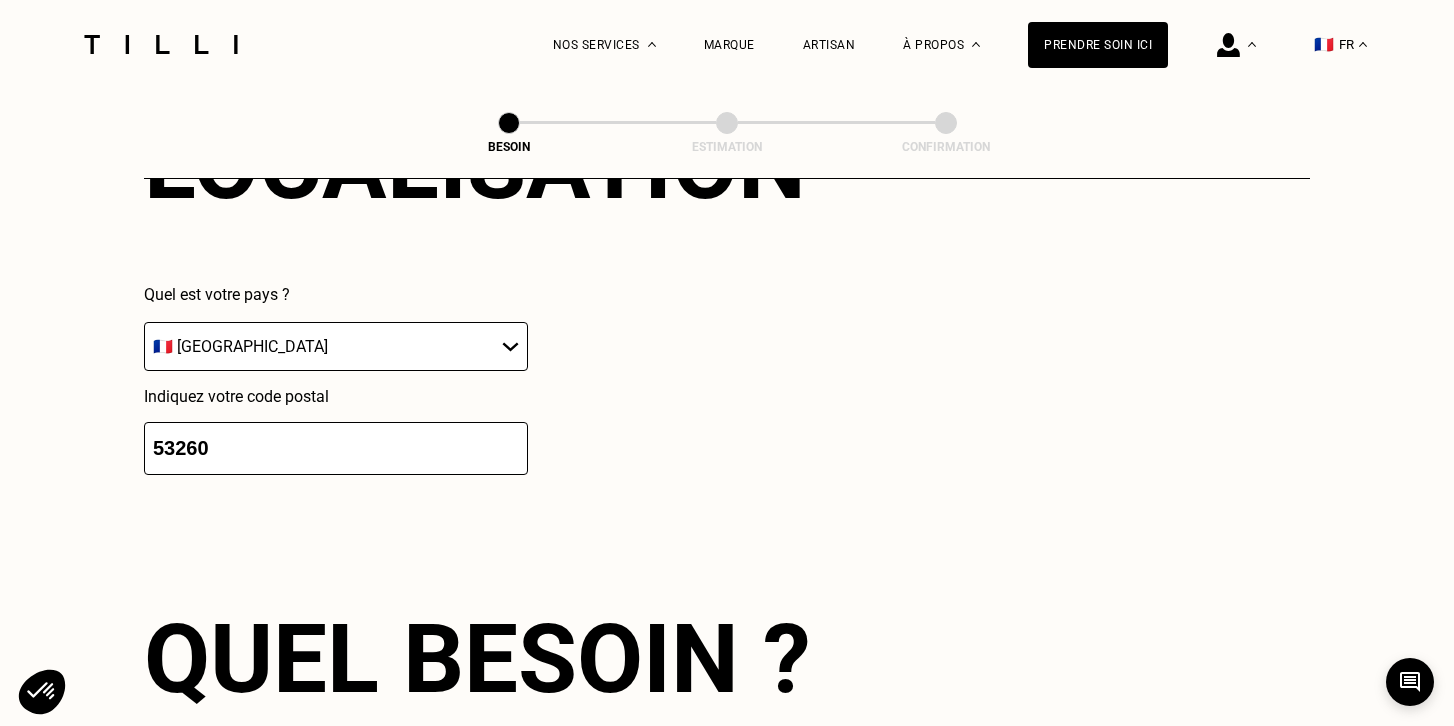 click on "53260" at bounding box center (336, 448) 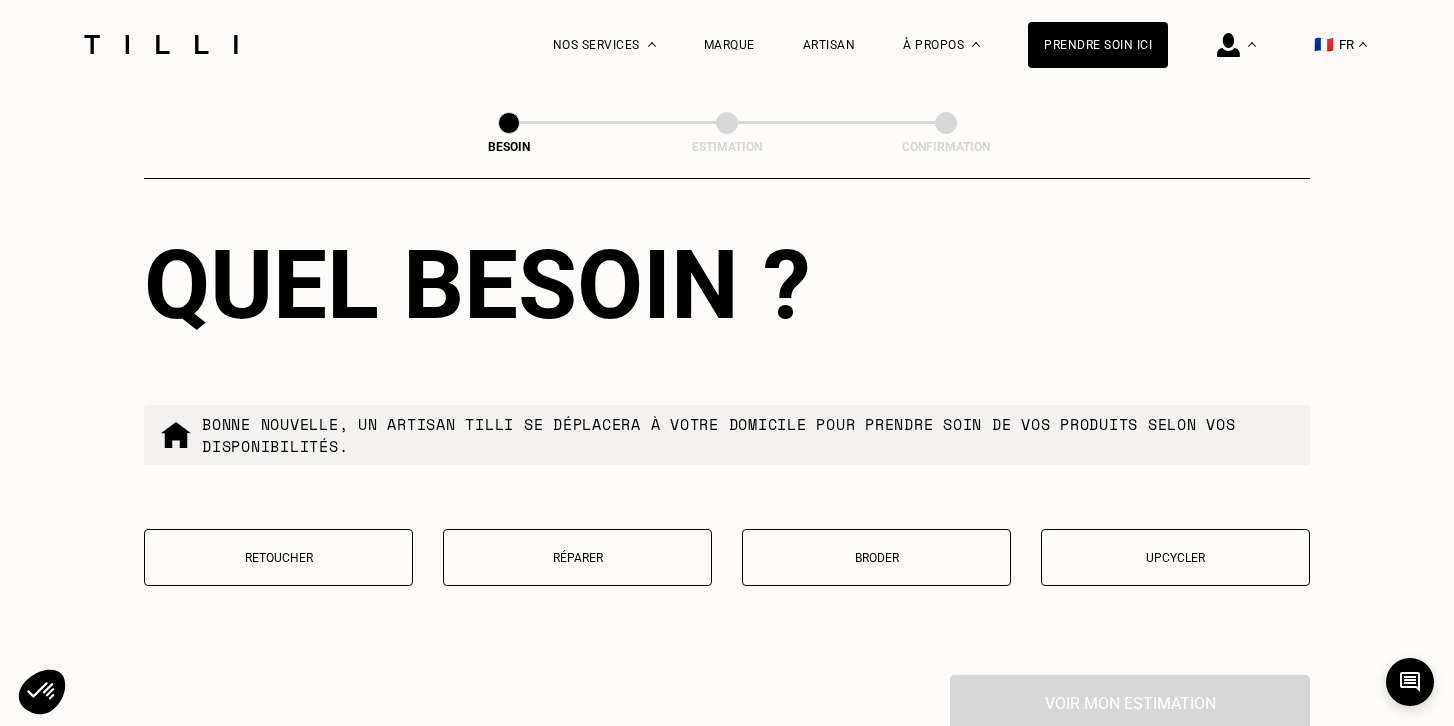 scroll, scrollTop: 3306, scrollLeft: 0, axis: vertical 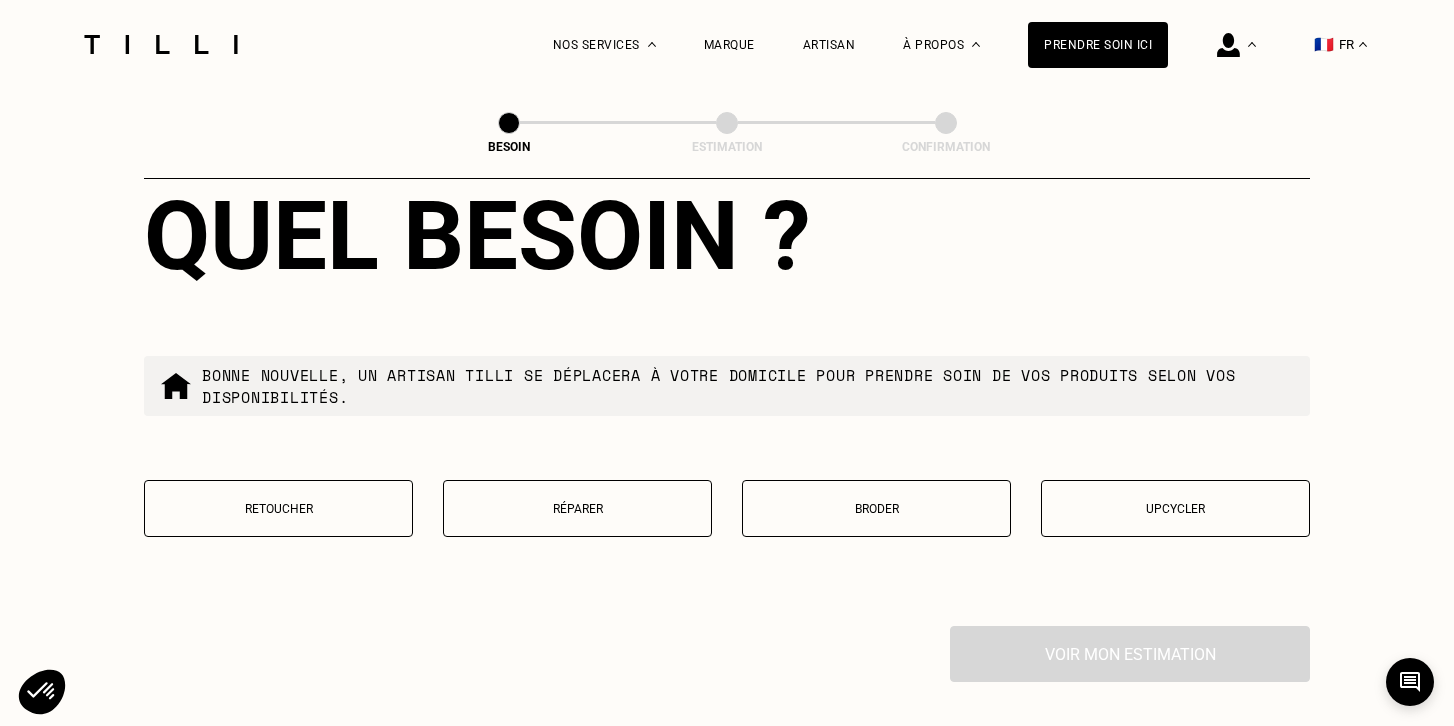 click on "Retoucher" at bounding box center [278, 509] 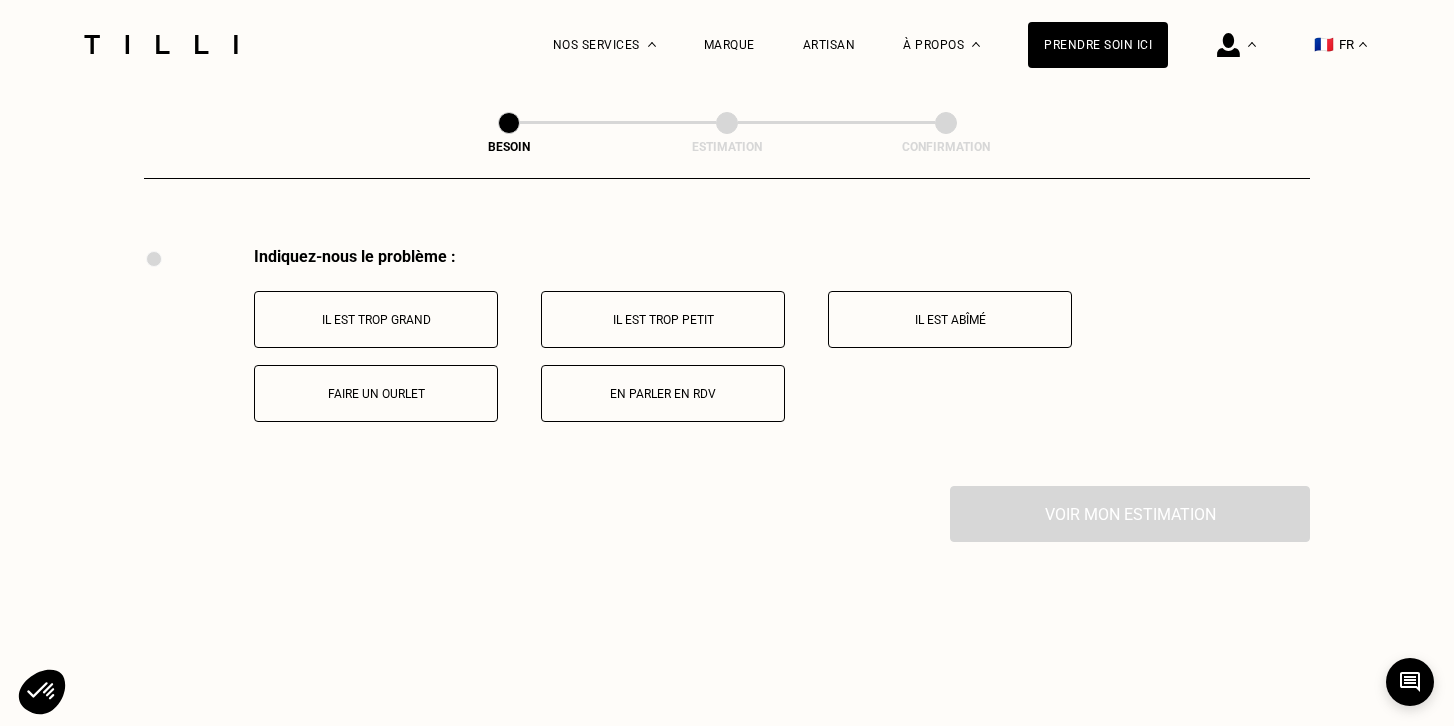 scroll, scrollTop: 3688, scrollLeft: 0, axis: vertical 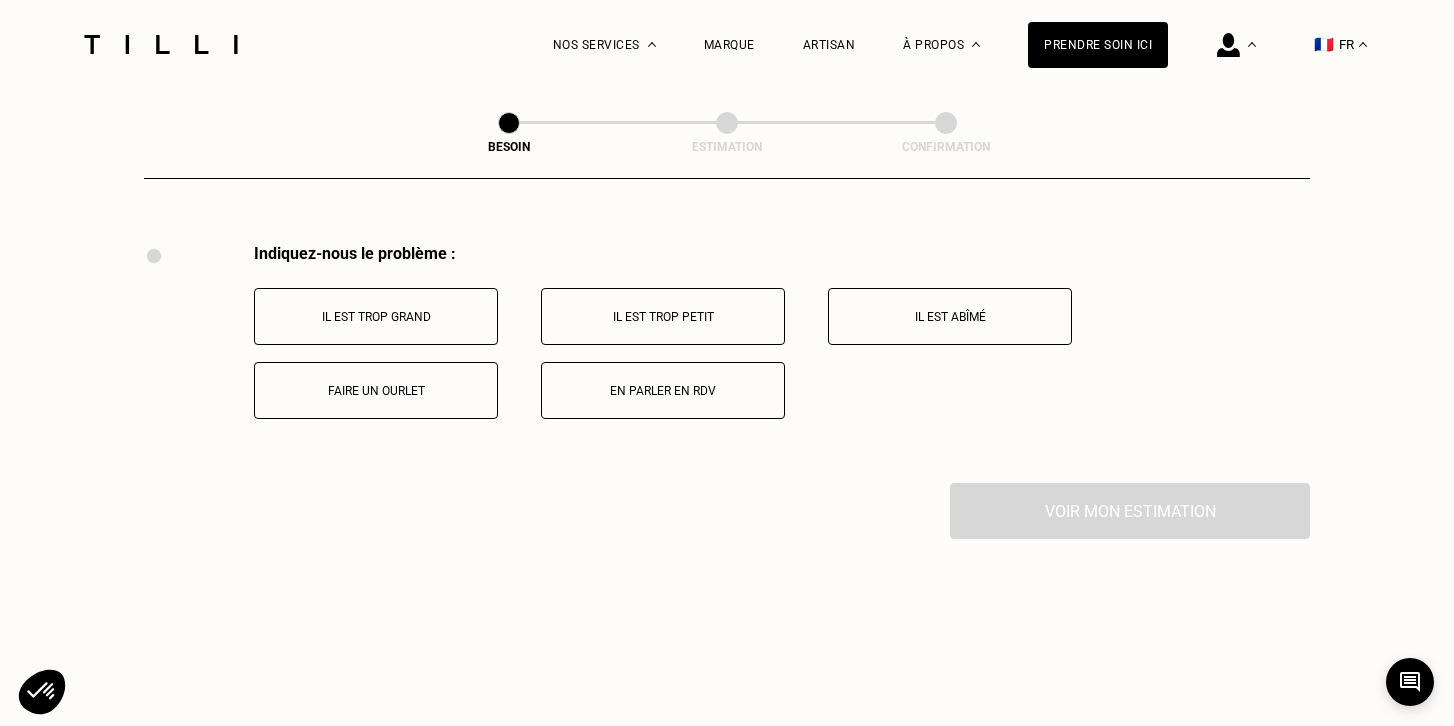 click on "Faire un ourlet" at bounding box center (376, 391) 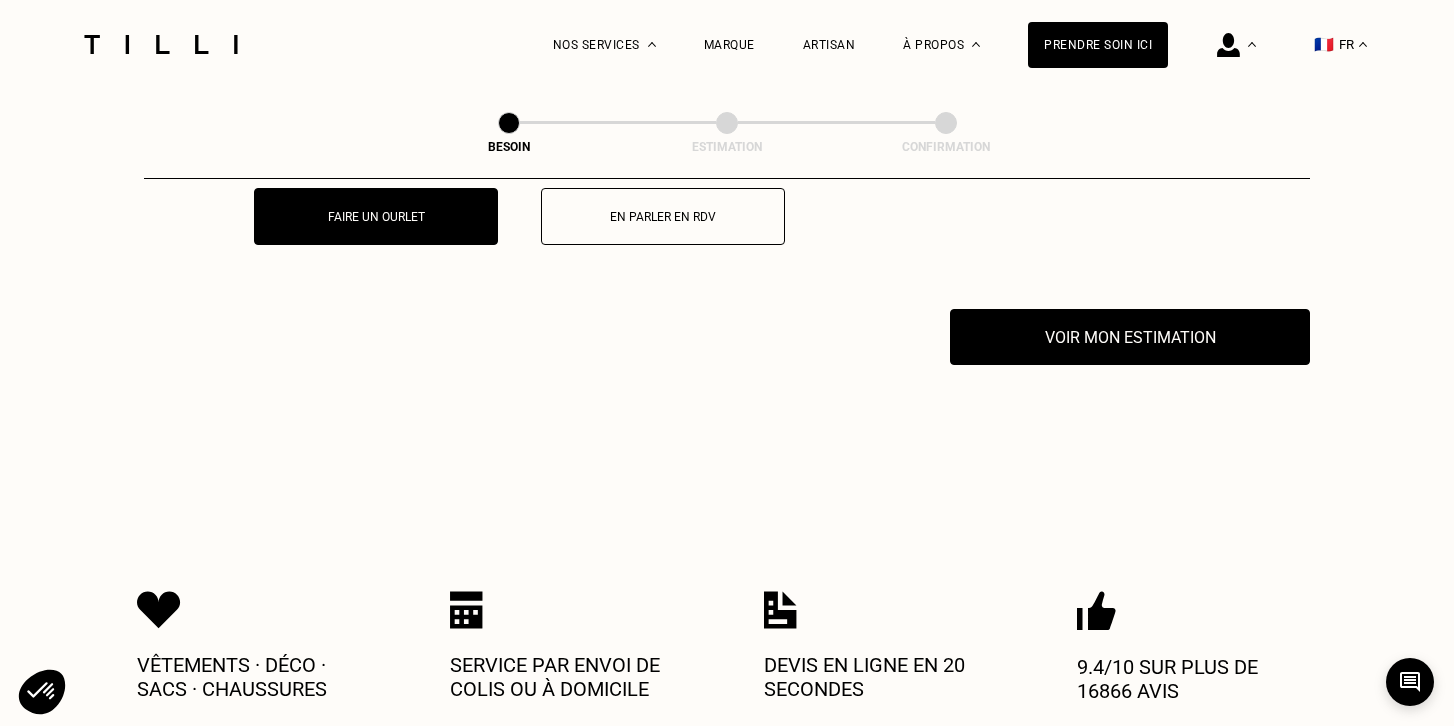 scroll, scrollTop: 3927, scrollLeft: 0, axis: vertical 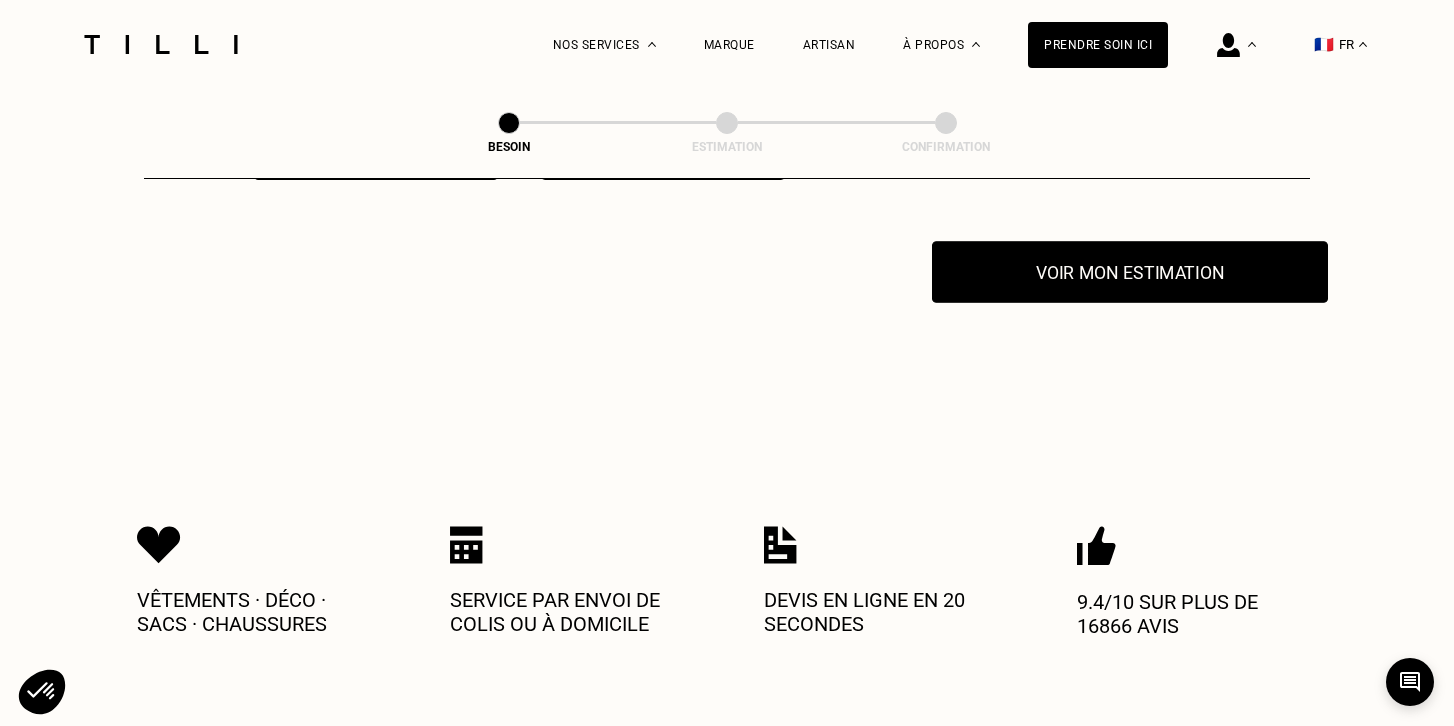 click on "Voir mon estimation" at bounding box center [1130, 272] 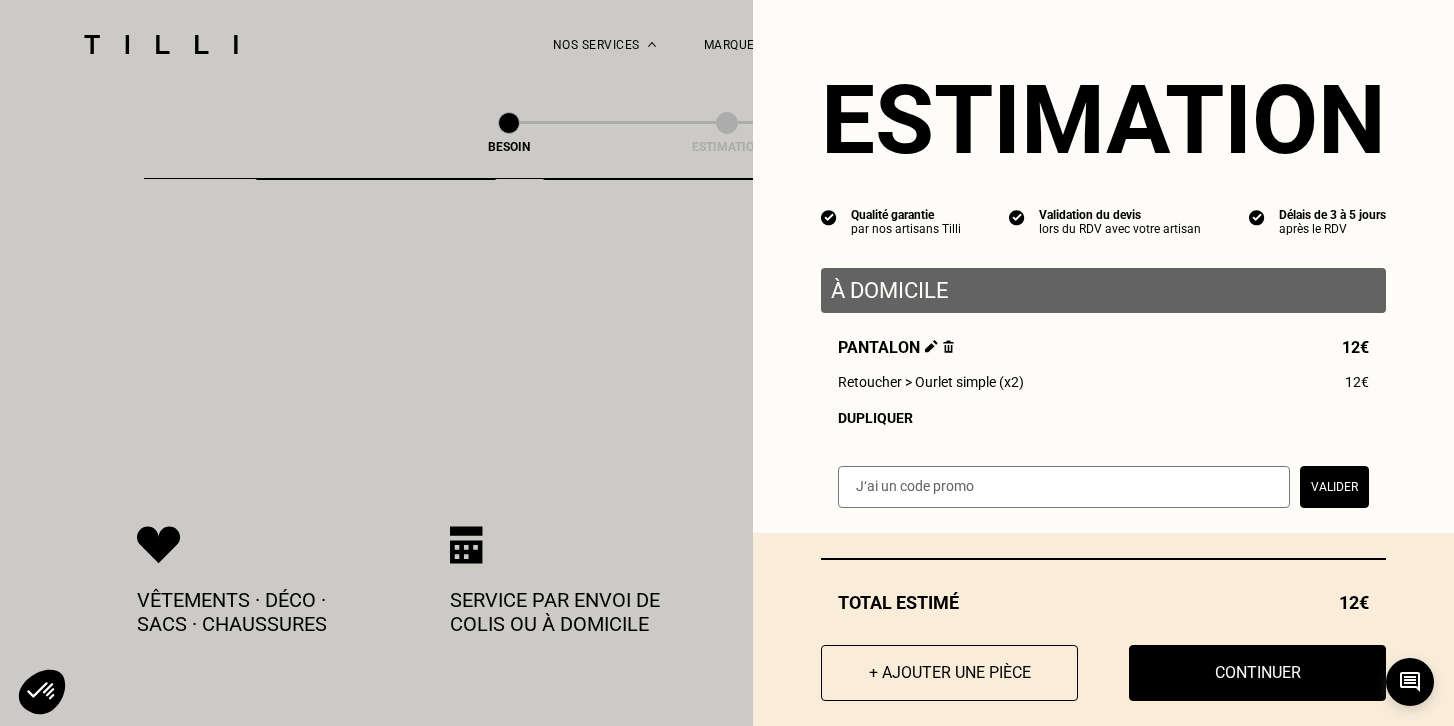 click on "Dupliquer" at bounding box center [1103, 418] 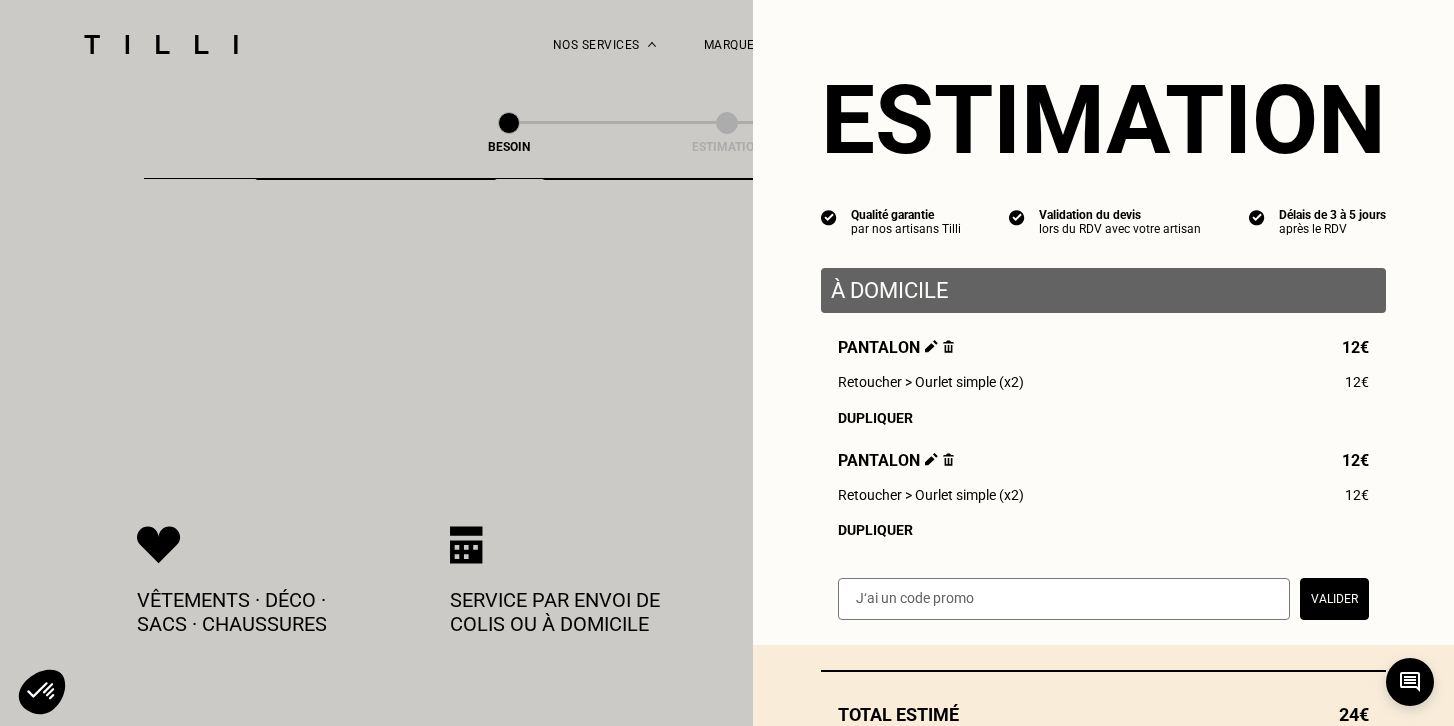 click on "Dupliquer" at bounding box center [1103, 530] 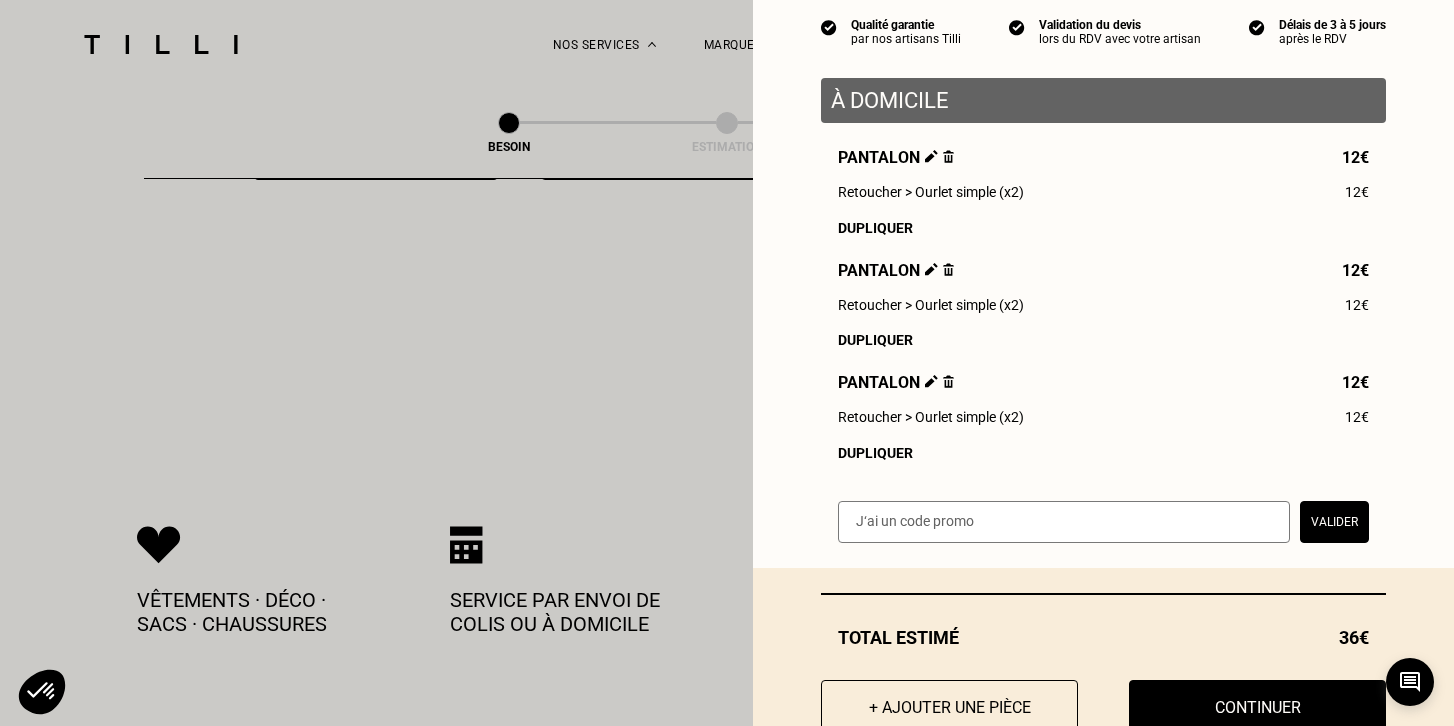 scroll, scrollTop: 204, scrollLeft: 0, axis: vertical 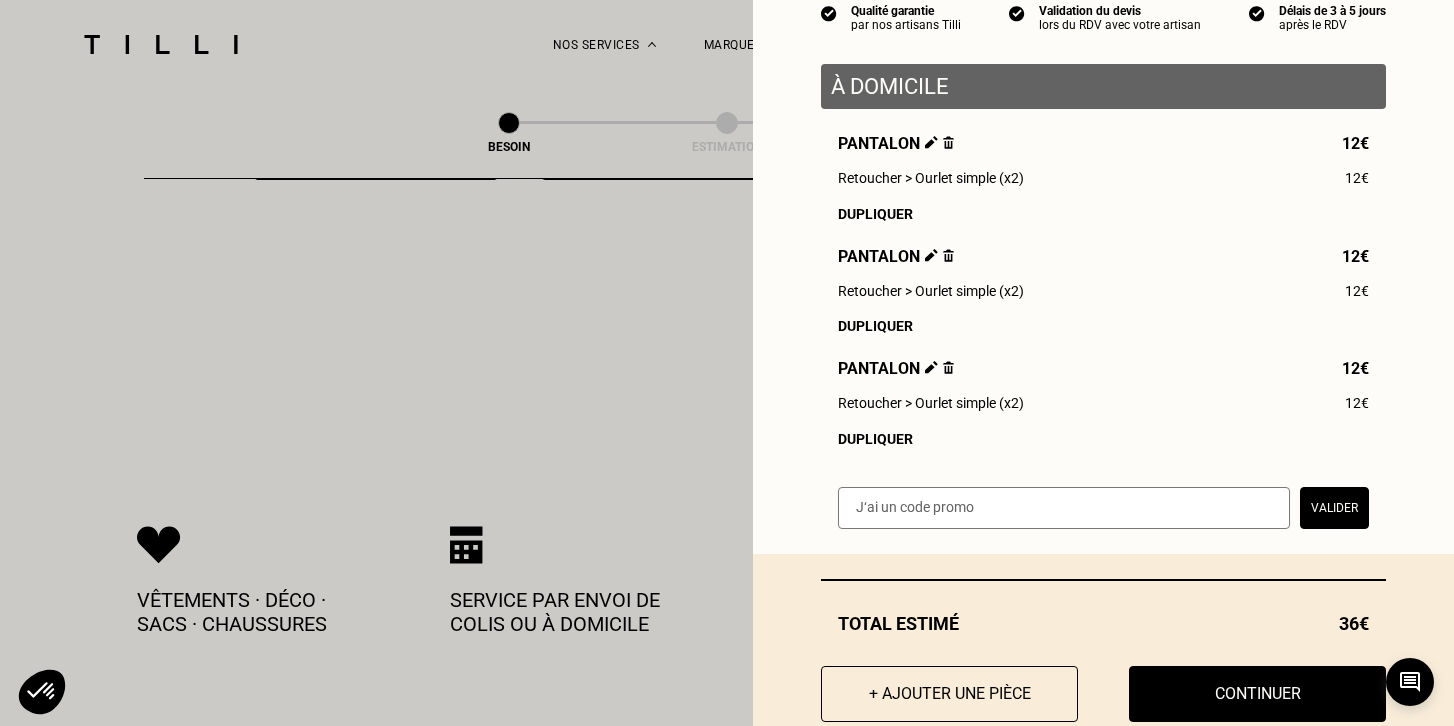 click on "Dupliquer" at bounding box center (1103, 439) 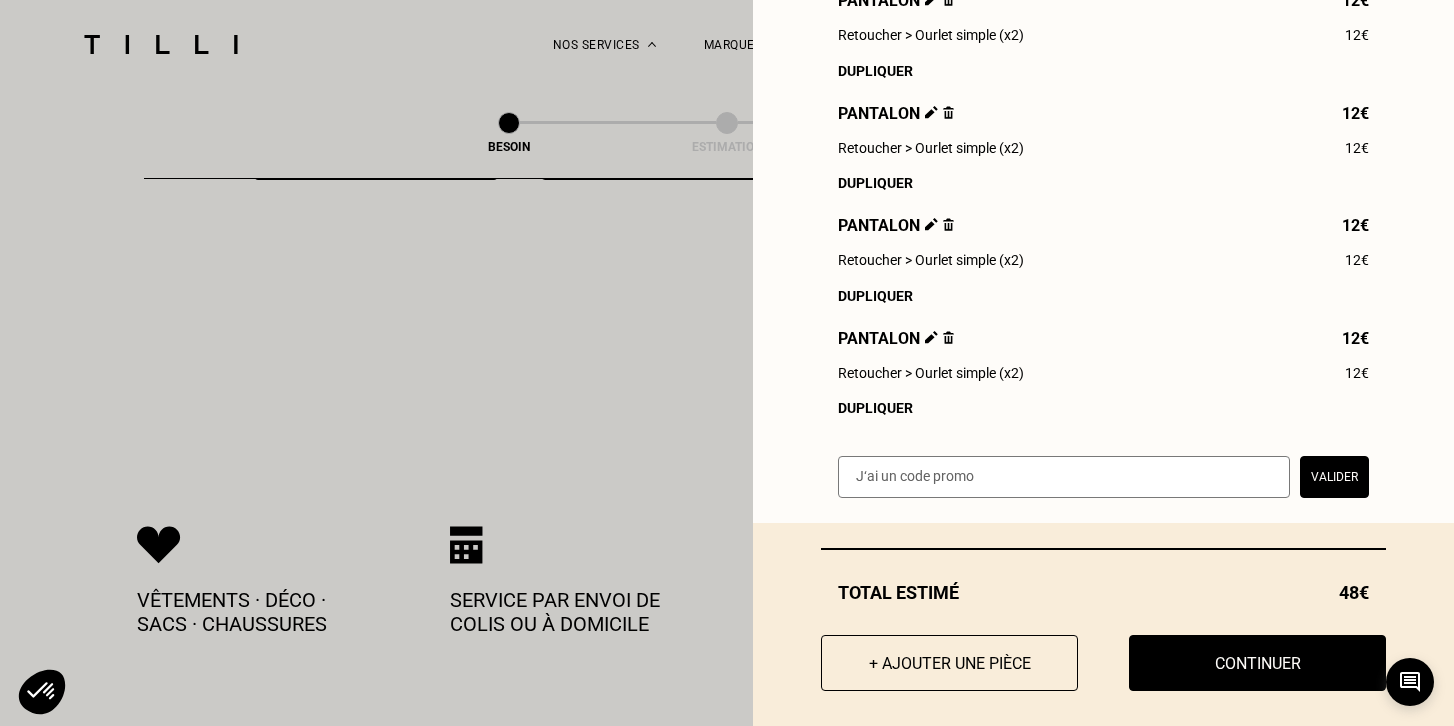 scroll, scrollTop: 366, scrollLeft: 0, axis: vertical 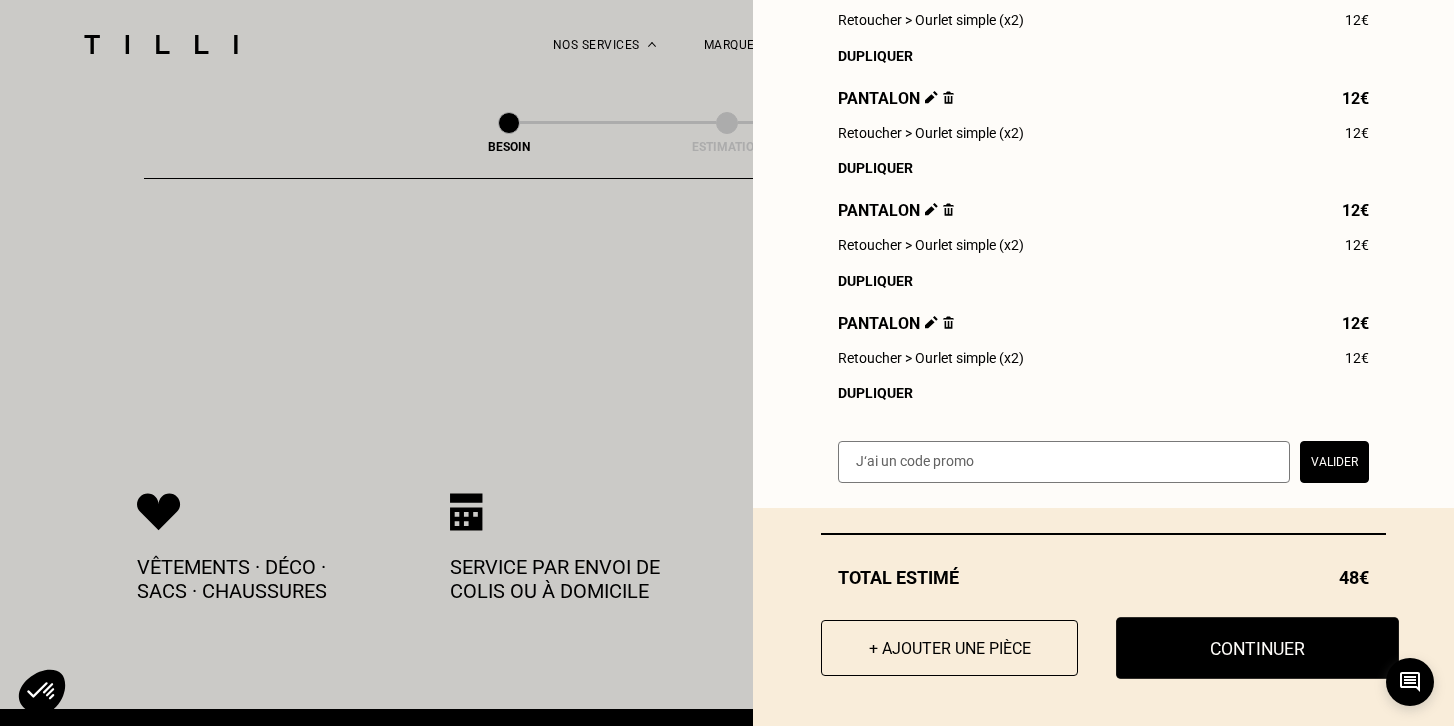 click on "Continuer" at bounding box center (1257, 648) 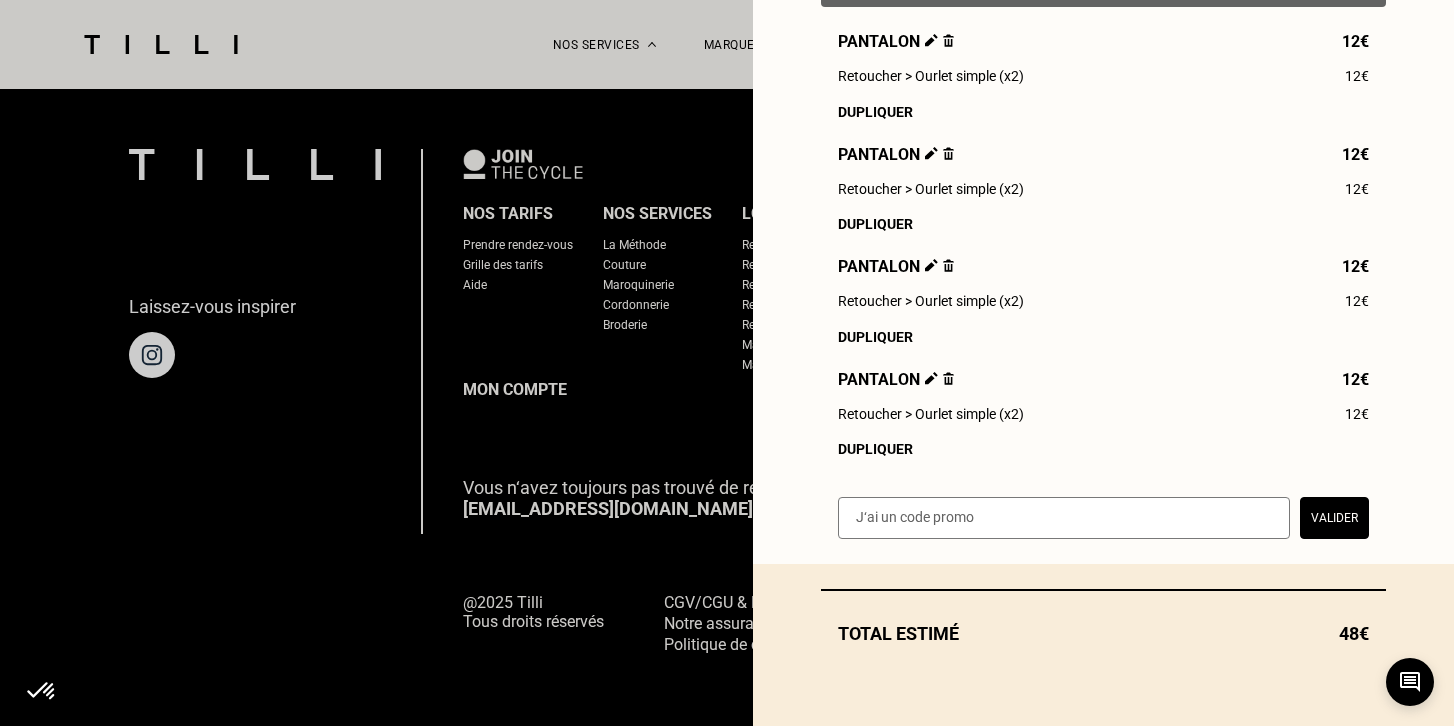 scroll, scrollTop: 1295, scrollLeft: 0, axis: vertical 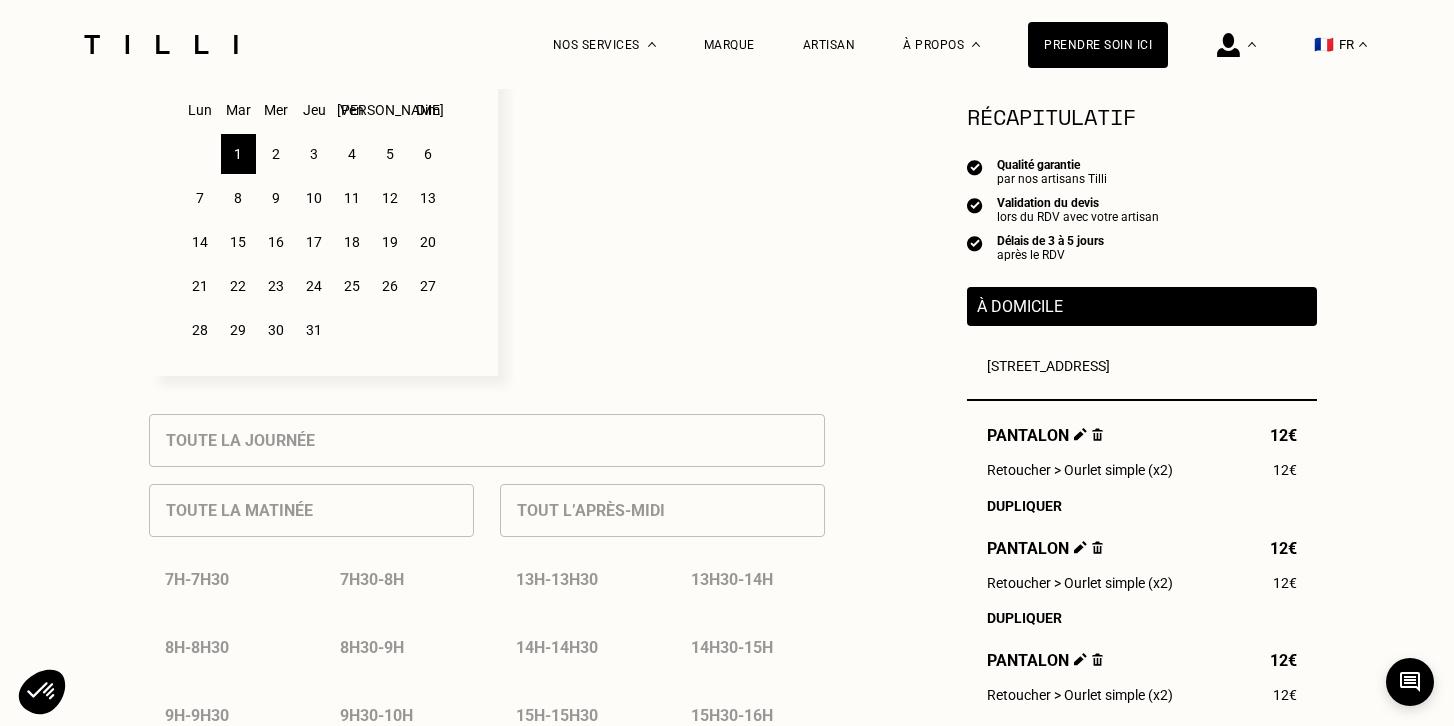 click on "2" at bounding box center (276, 154) 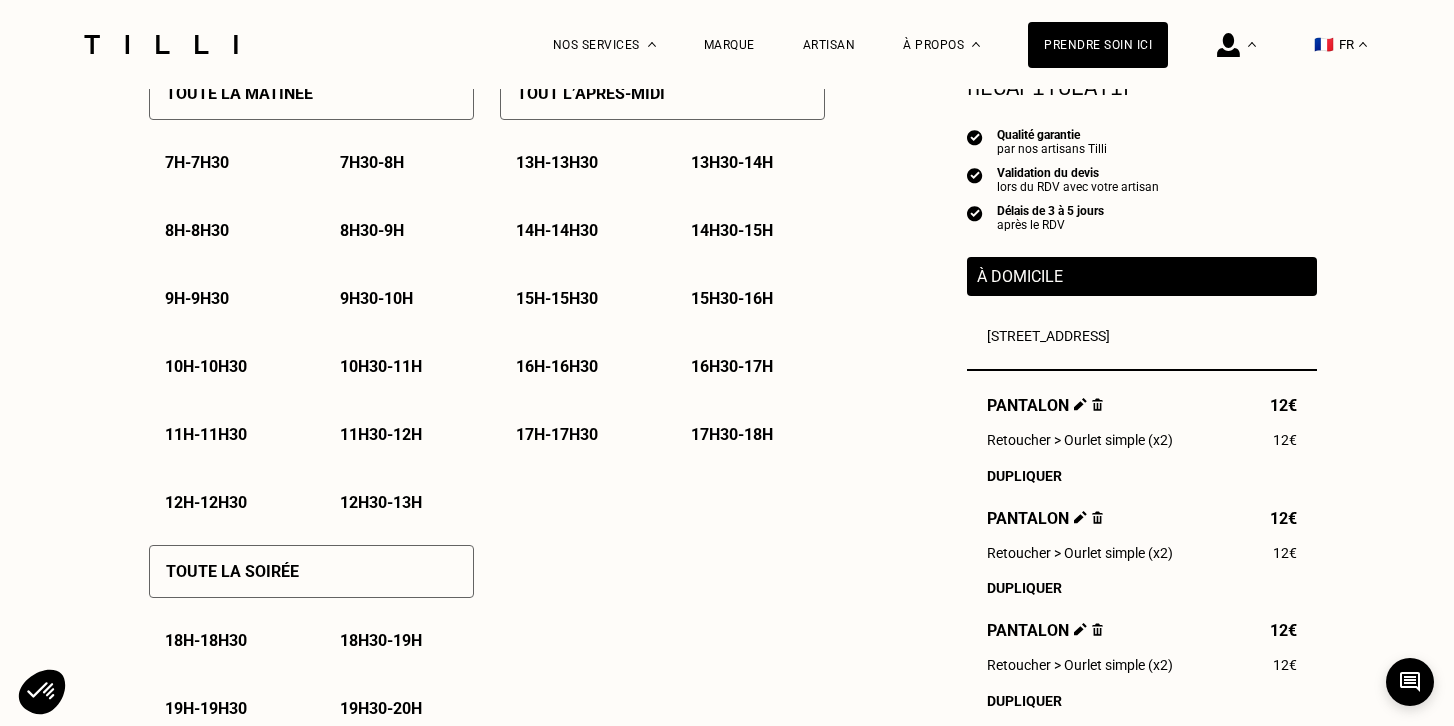 scroll, scrollTop: 1036, scrollLeft: 0, axis: vertical 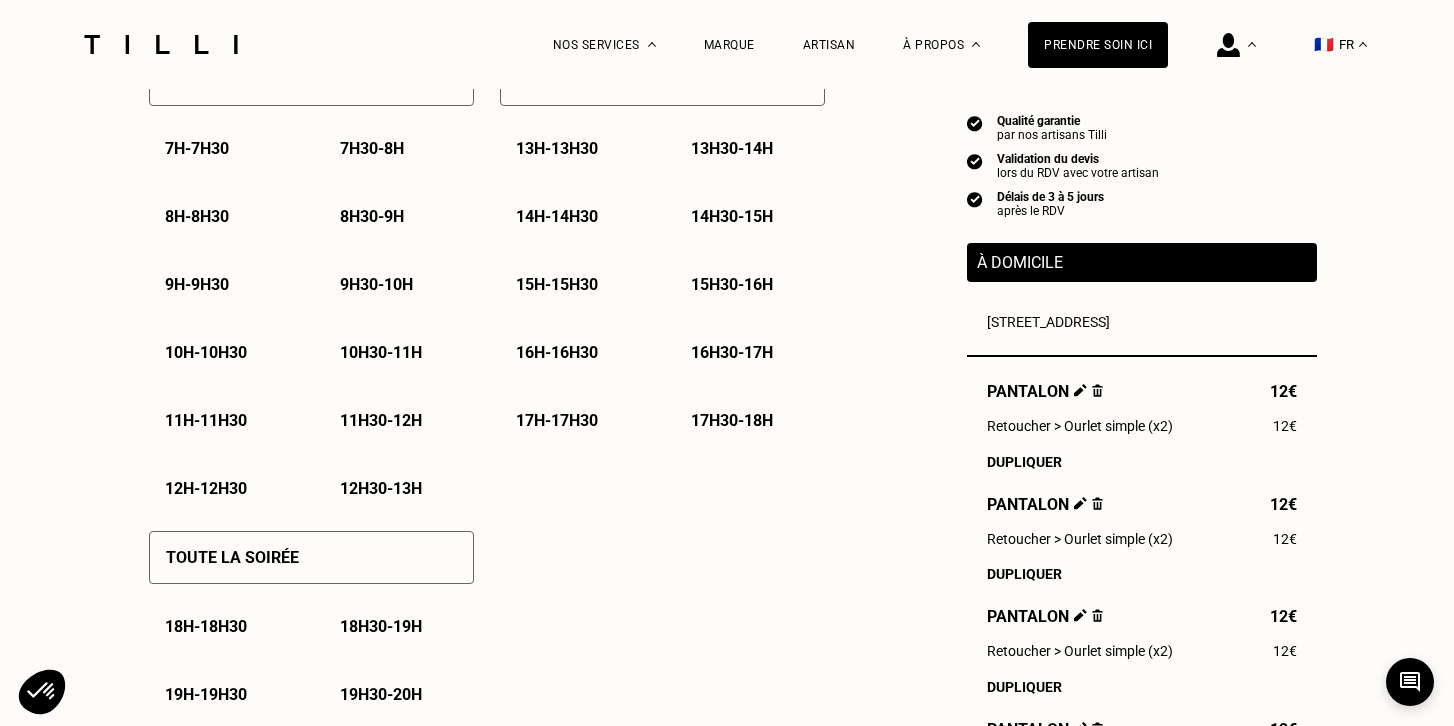 click on "Toute la soirée" at bounding box center [311, 557] 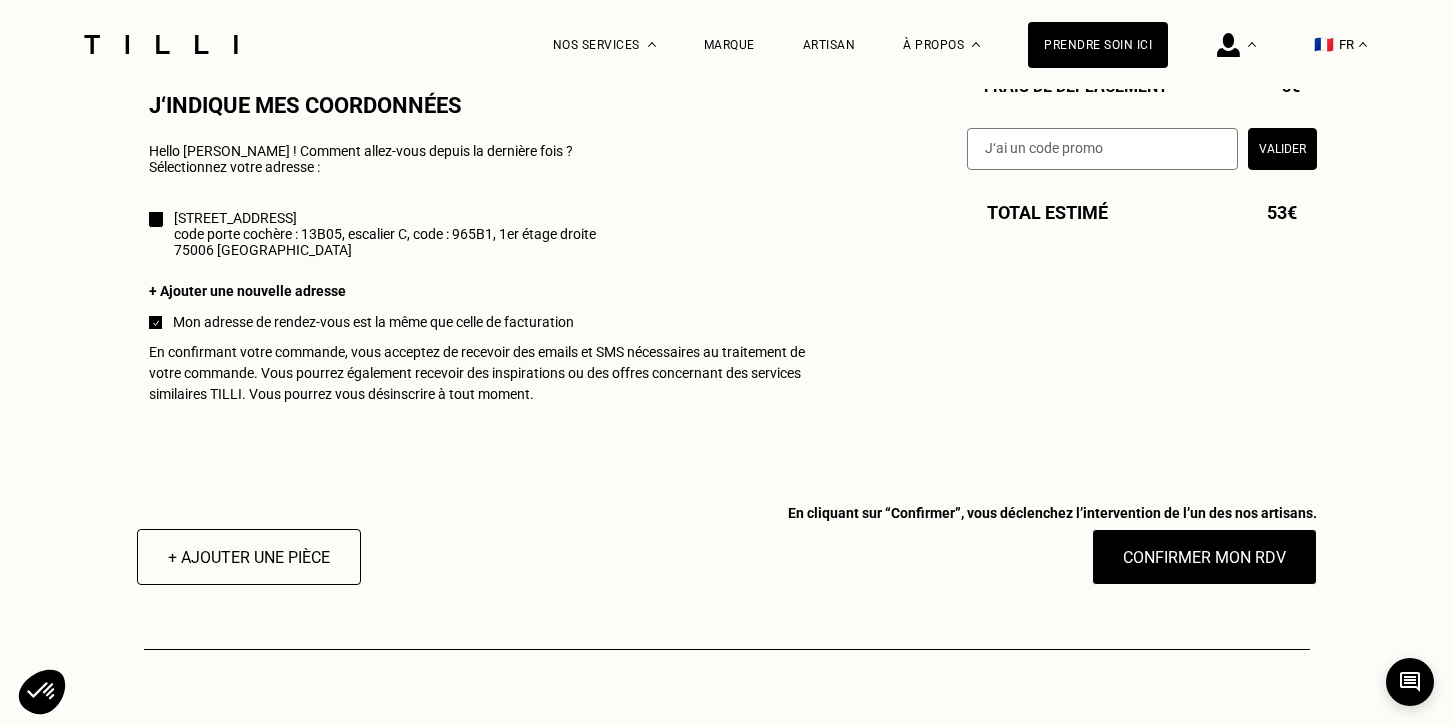 scroll, scrollTop: 1855, scrollLeft: 0, axis: vertical 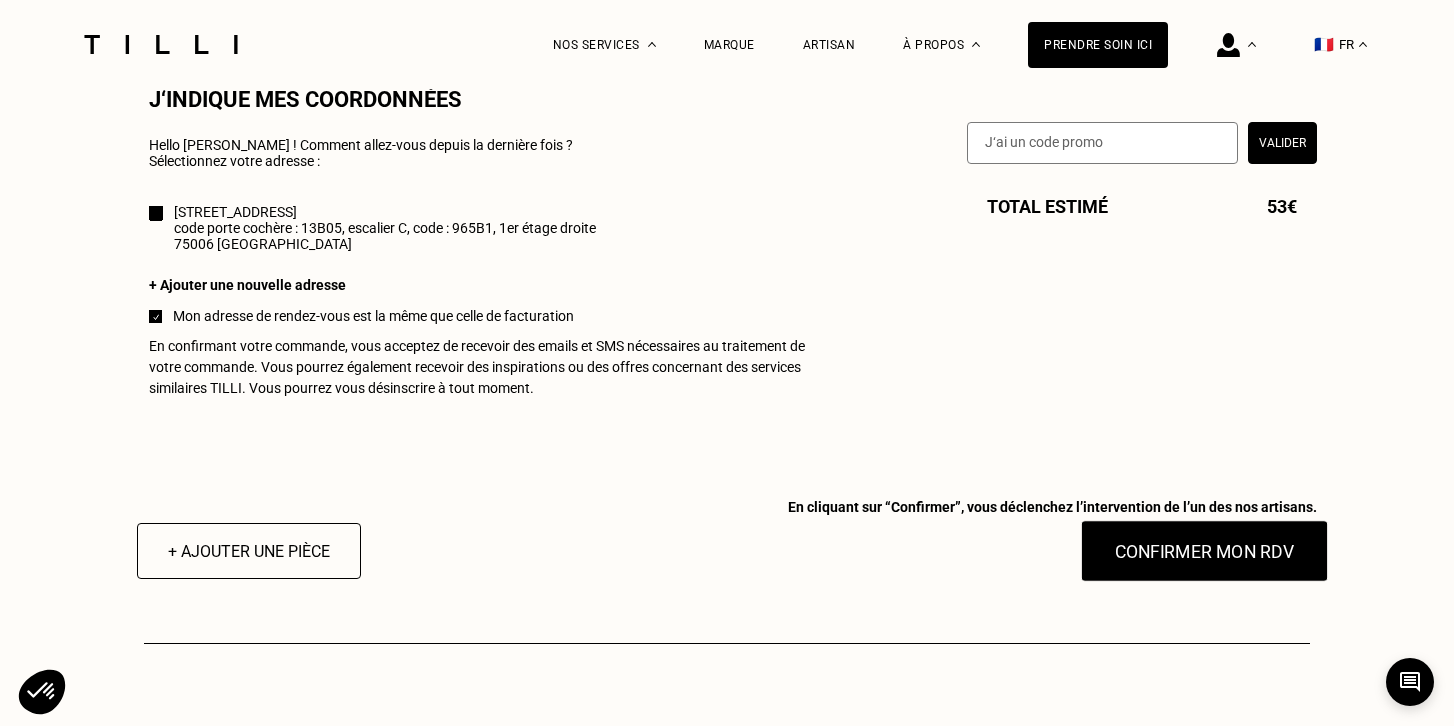 click on "Confirmer mon RDV" at bounding box center (1205, 551) 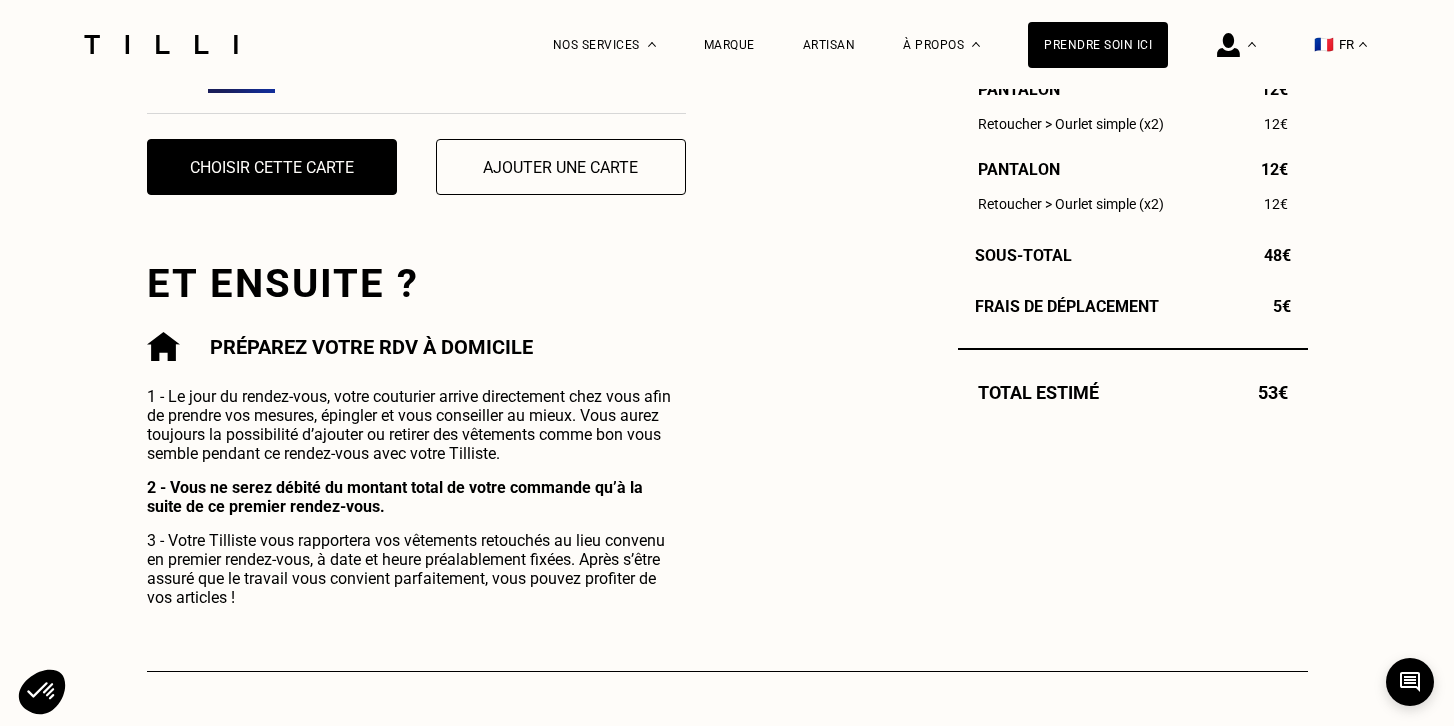 scroll, scrollTop: 819, scrollLeft: 0, axis: vertical 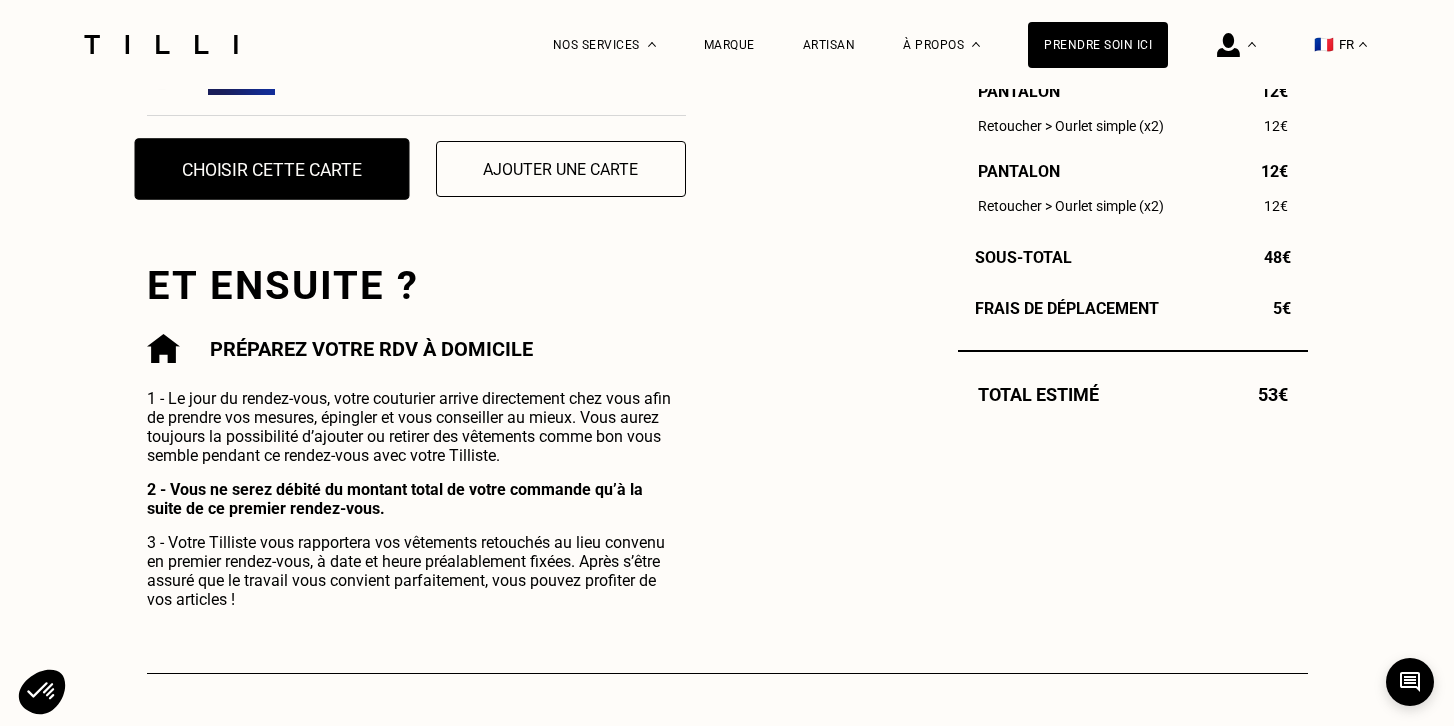 click on "Choisir cette carte" at bounding box center (271, 169) 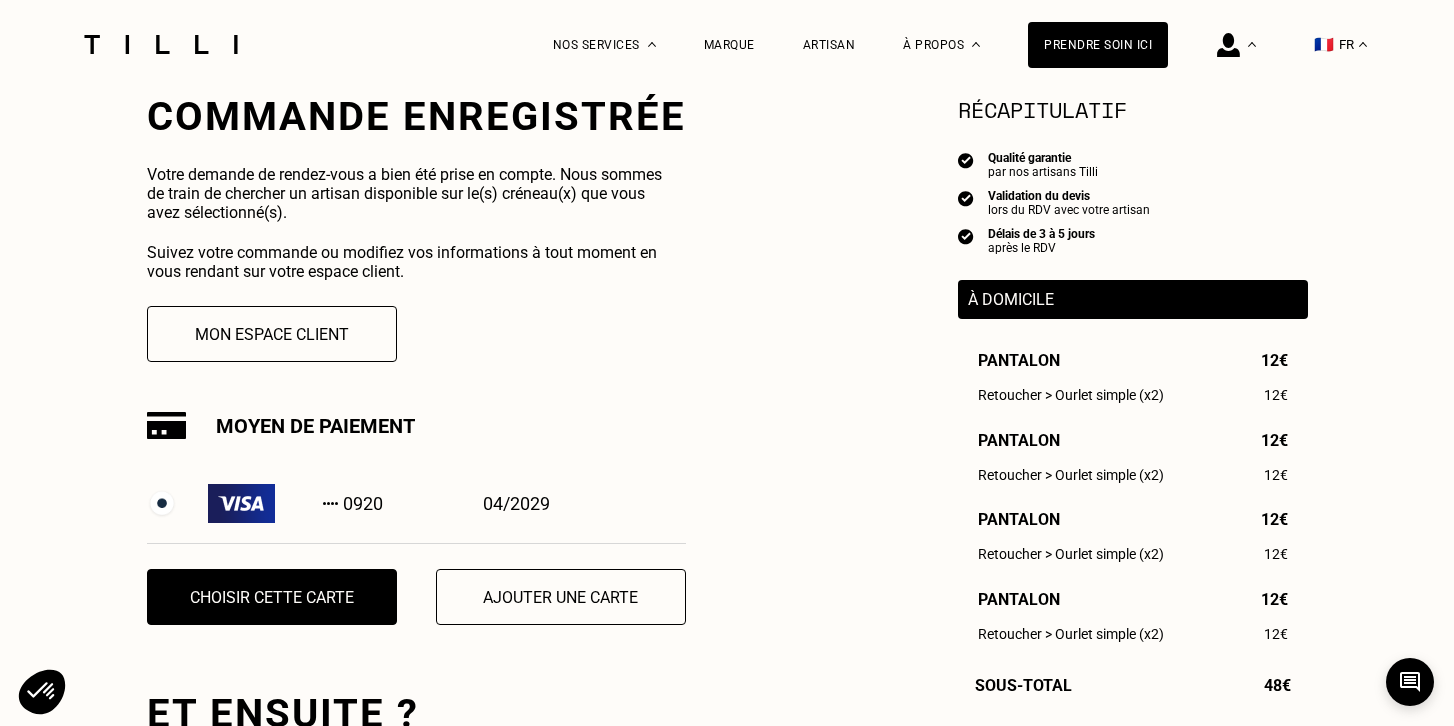 scroll, scrollTop: 393, scrollLeft: 0, axis: vertical 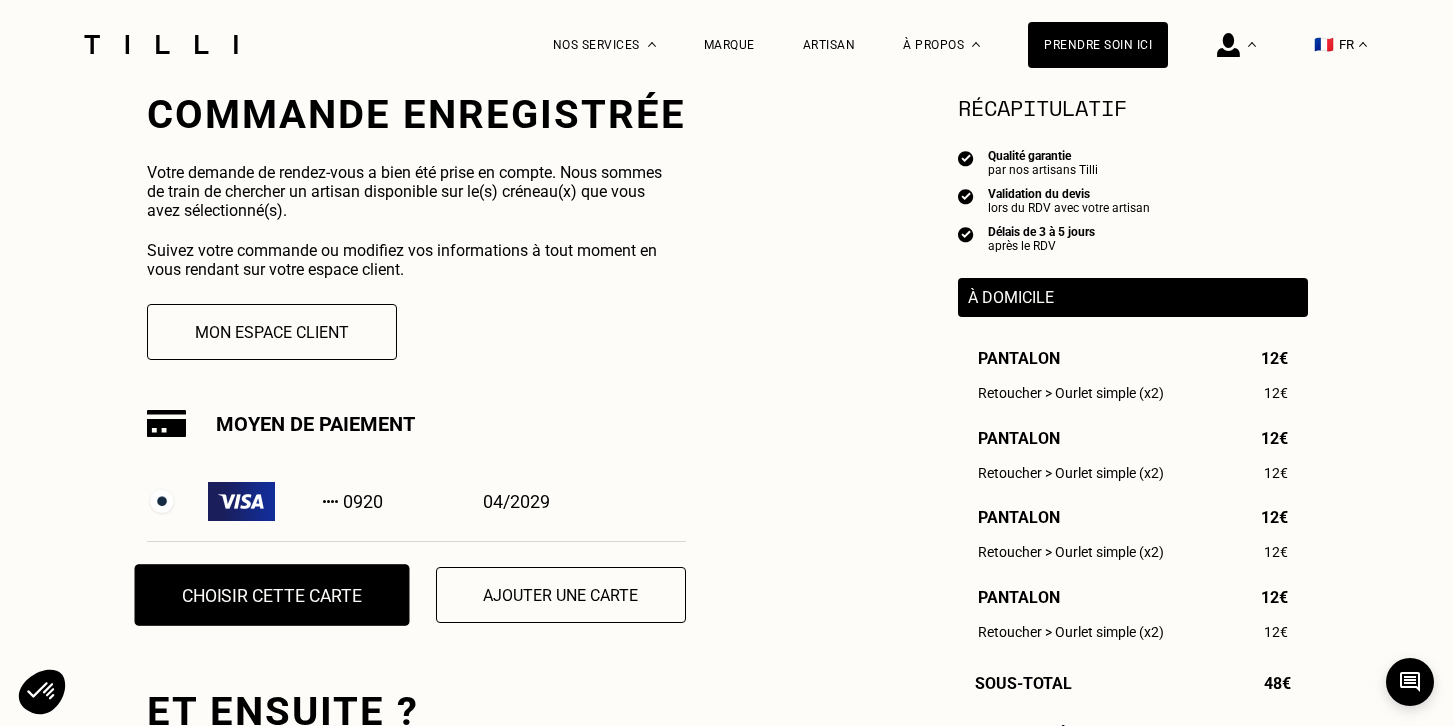 click on "Choisir cette carte" at bounding box center [271, 595] 